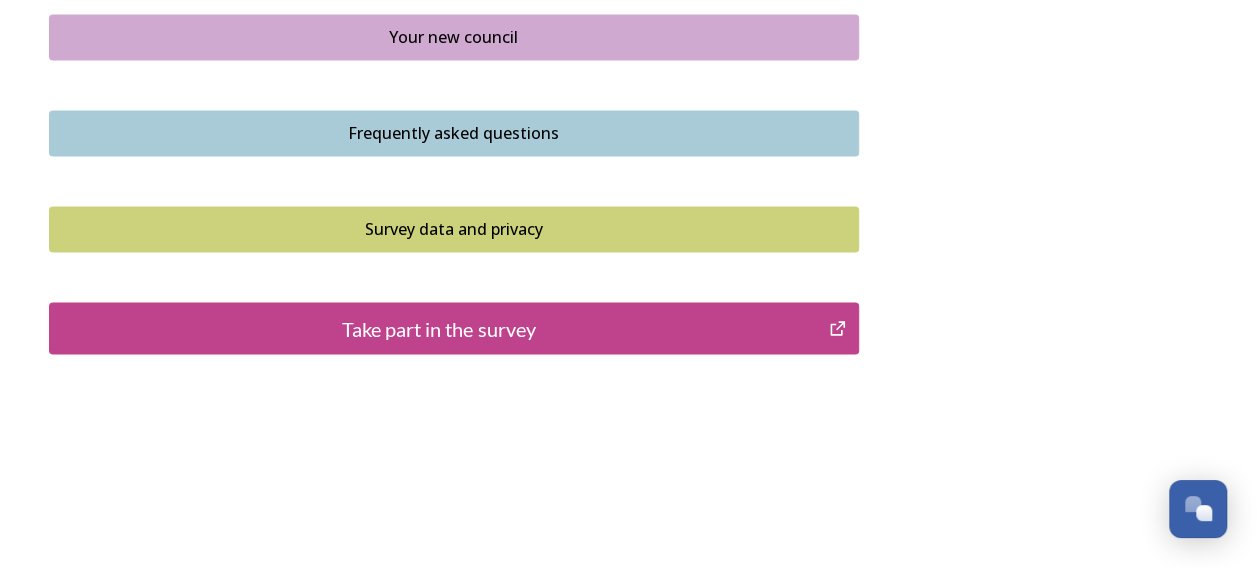 scroll, scrollTop: 1578, scrollLeft: 0, axis: vertical 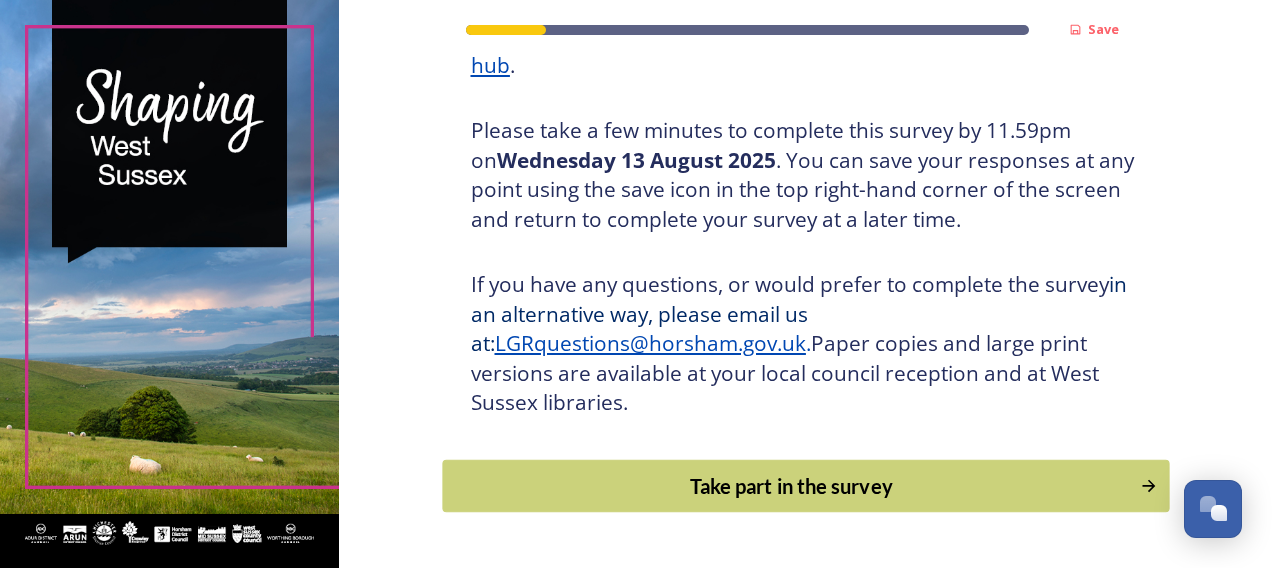 click on "Take part in the survey" at bounding box center [791, 486] 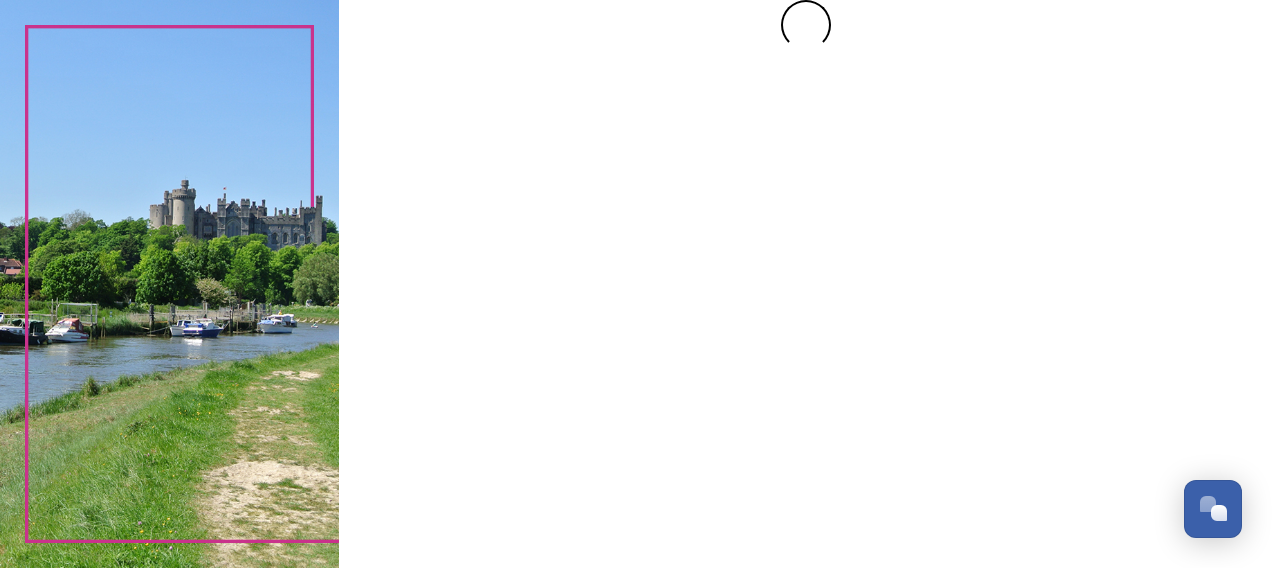 scroll, scrollTop: 0, scrollLeft: 0, axis: both 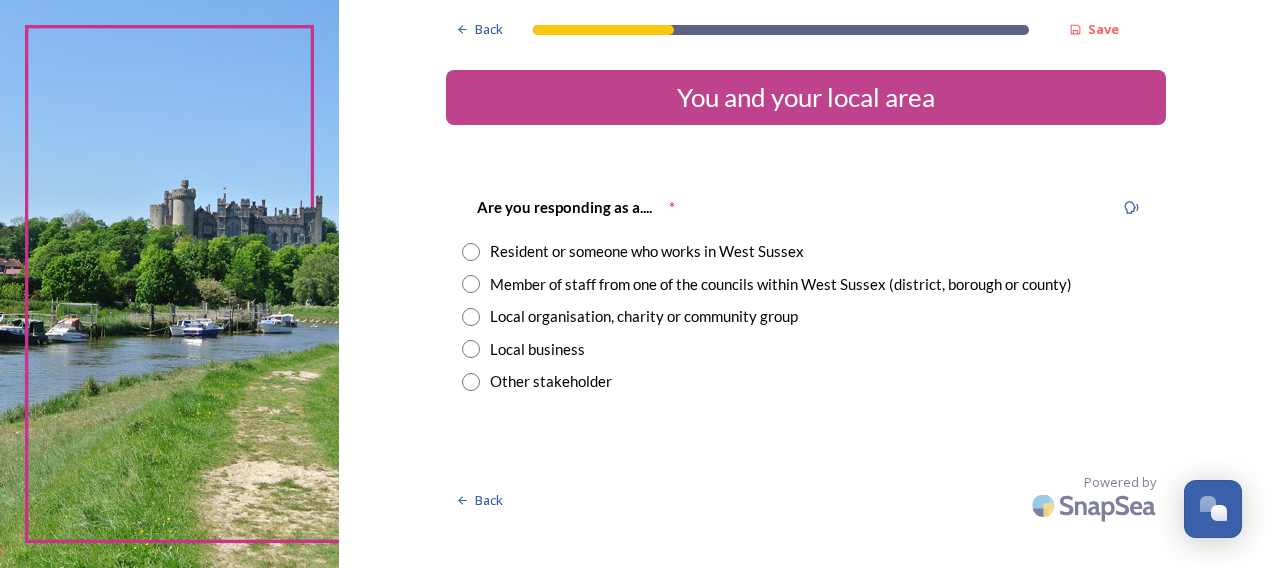 click at bounding box center [471, 284] 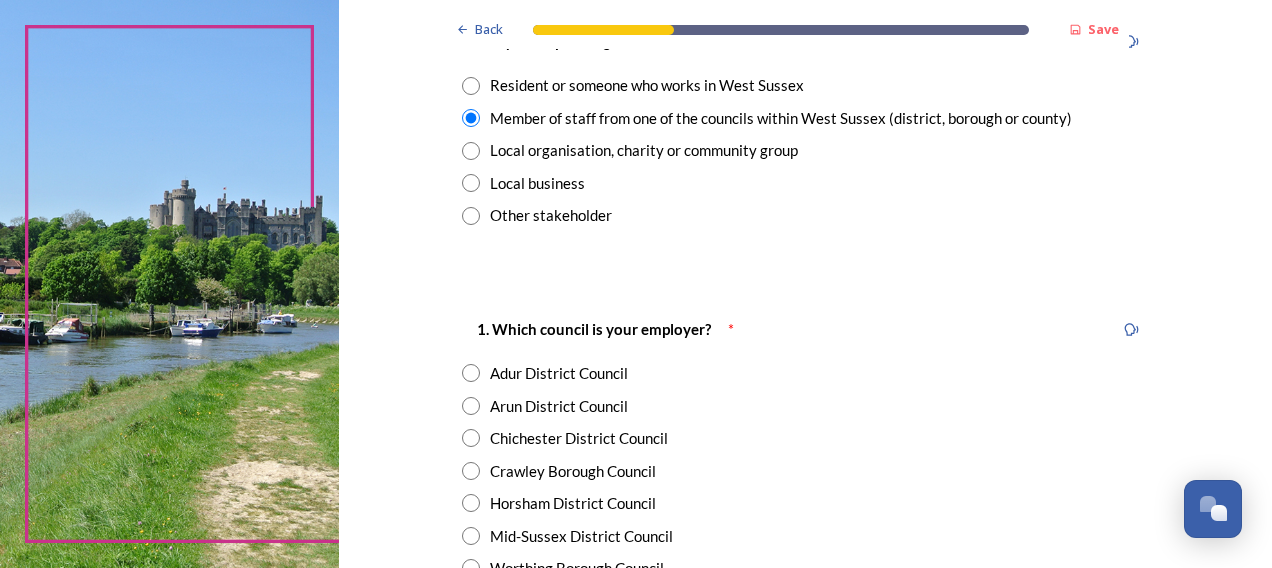 scroll, scrollTop: 333, scrollLeft: 0, axis: vertical 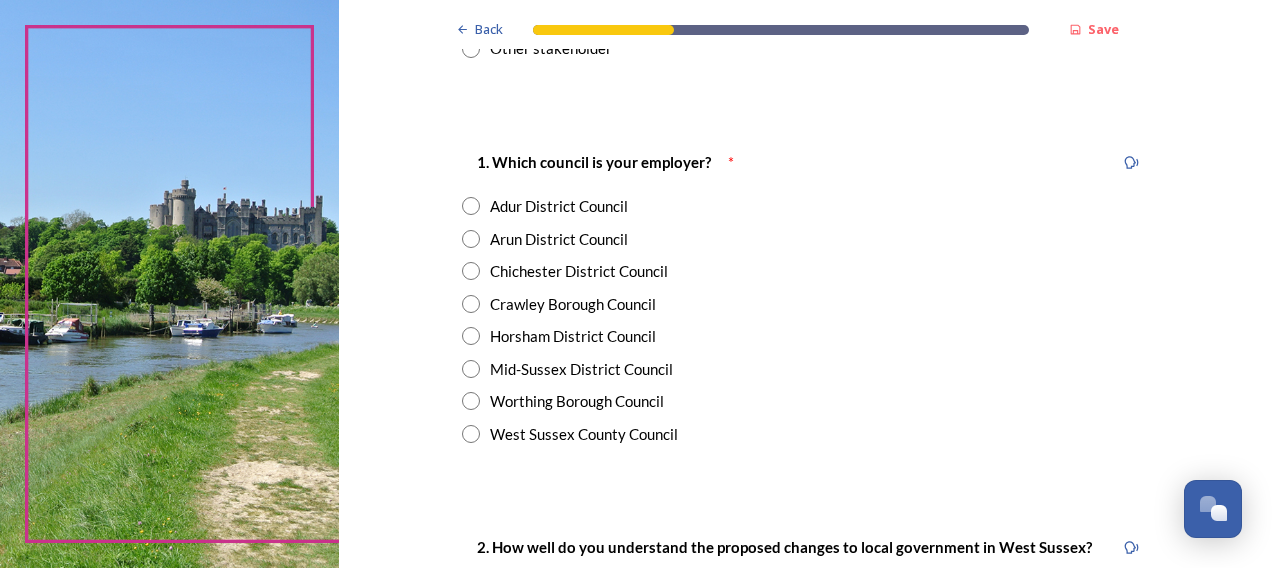 click at bounding box center [471, 434] 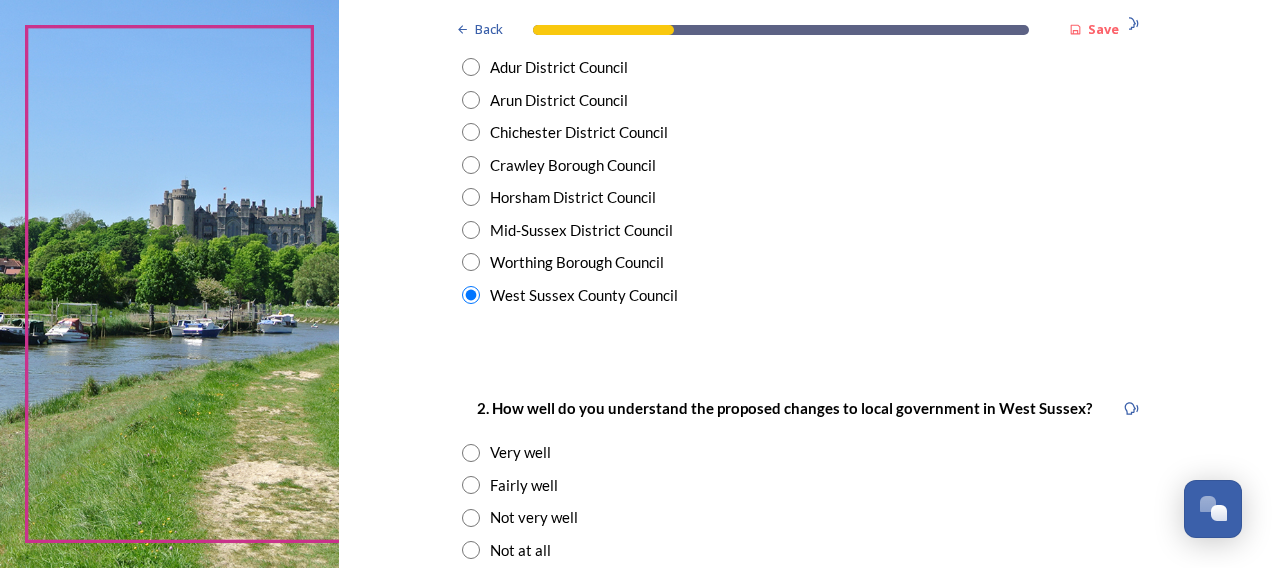 scroll, scrollTop: 500, scrollLeft: 0, axis: vertical 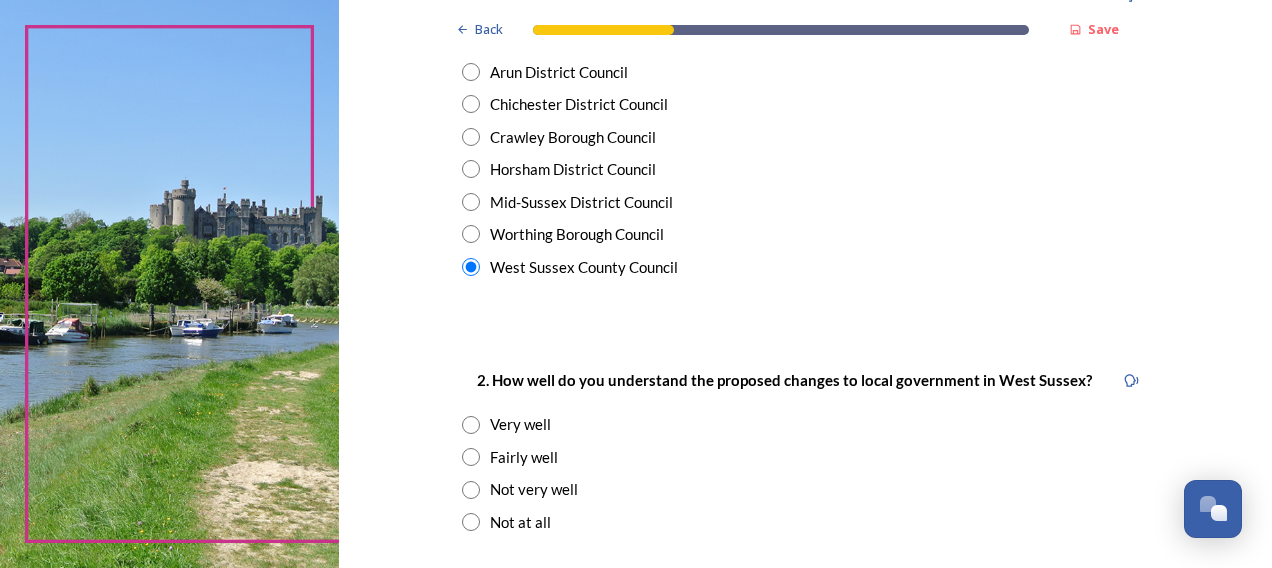 click on "Not very well" at bounding box center (806, 489) 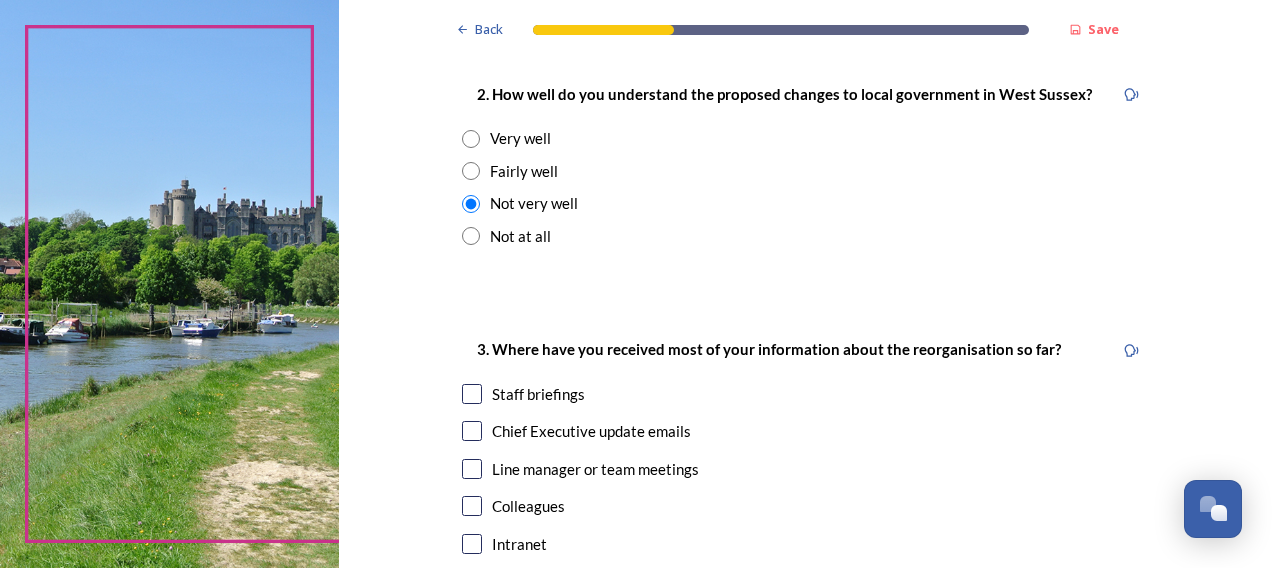scroll, scrollTop: 833, scrollLeft: 0, axis: vertical 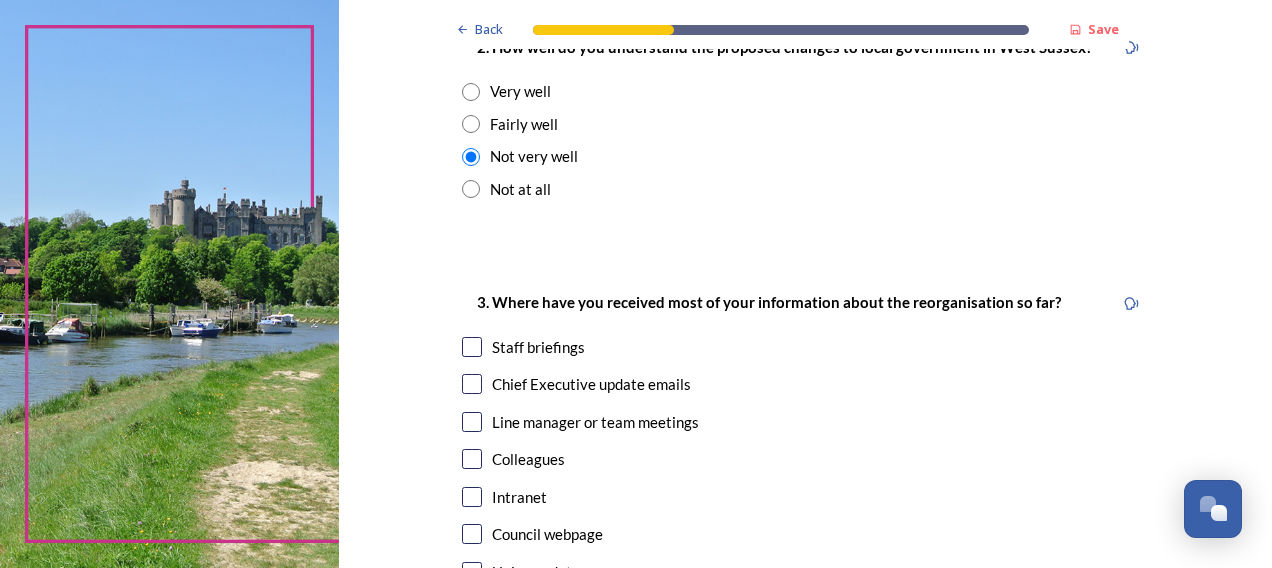 click at bounding box center [472, 384] 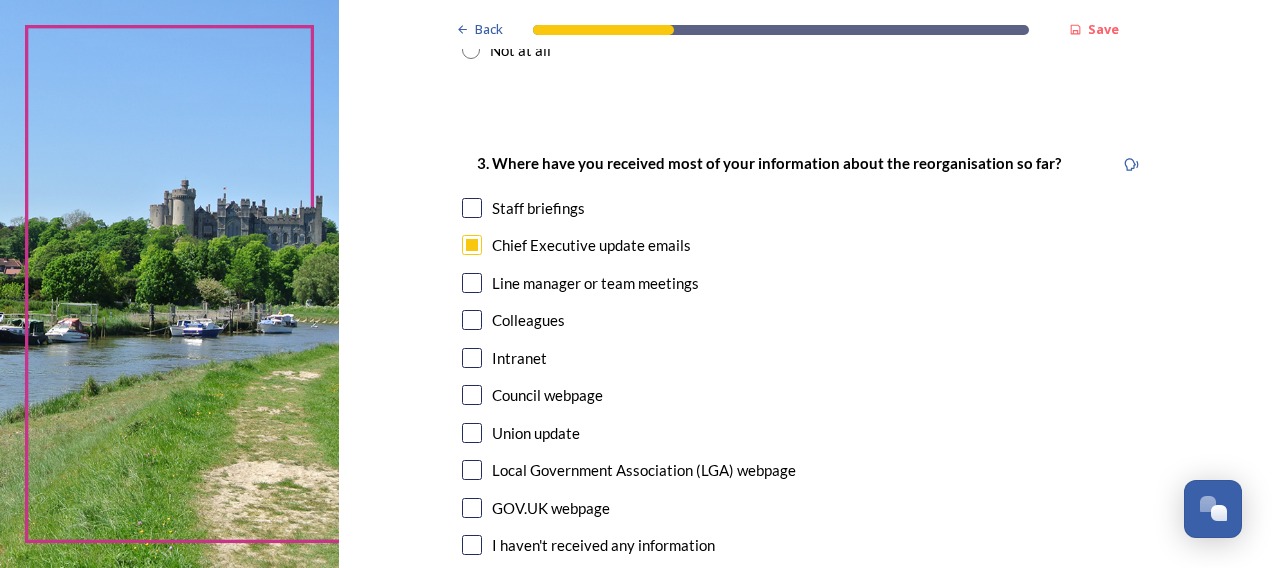 scroll, scrollTop: 1000, scrollLeft: 0, axis: vertical 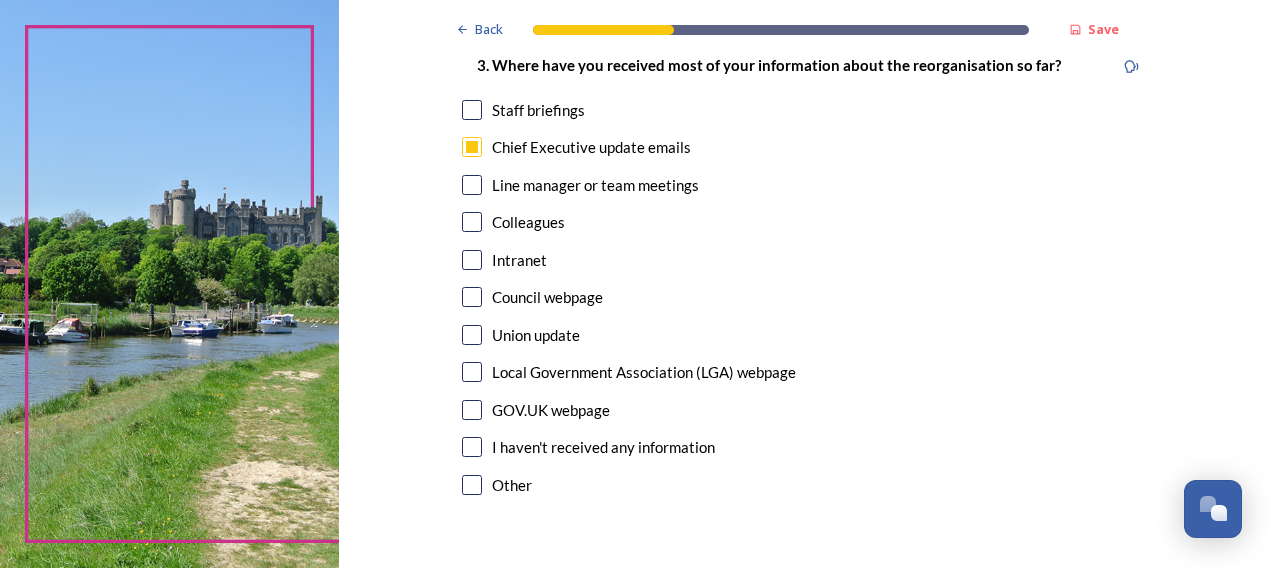 drag, startPoint x: 462, startPoint y: 184, endPoint x: 493, endPoint y: 232, distance: 57.14018 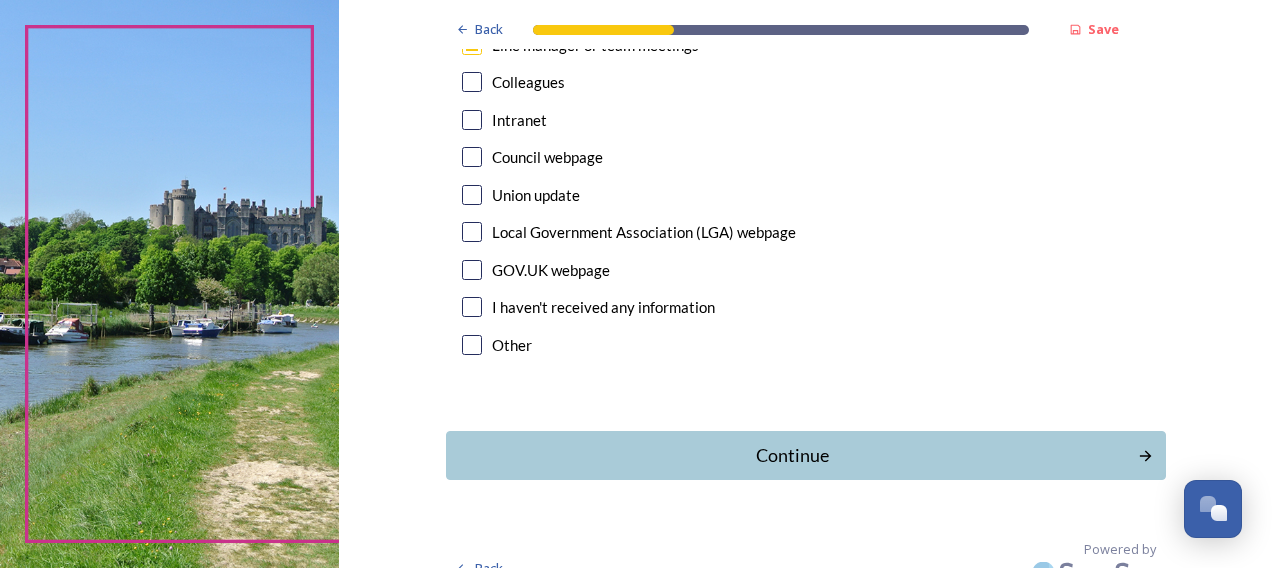 scroll, scrollTop: 1237, scrollLeft: 0, axis: vertical 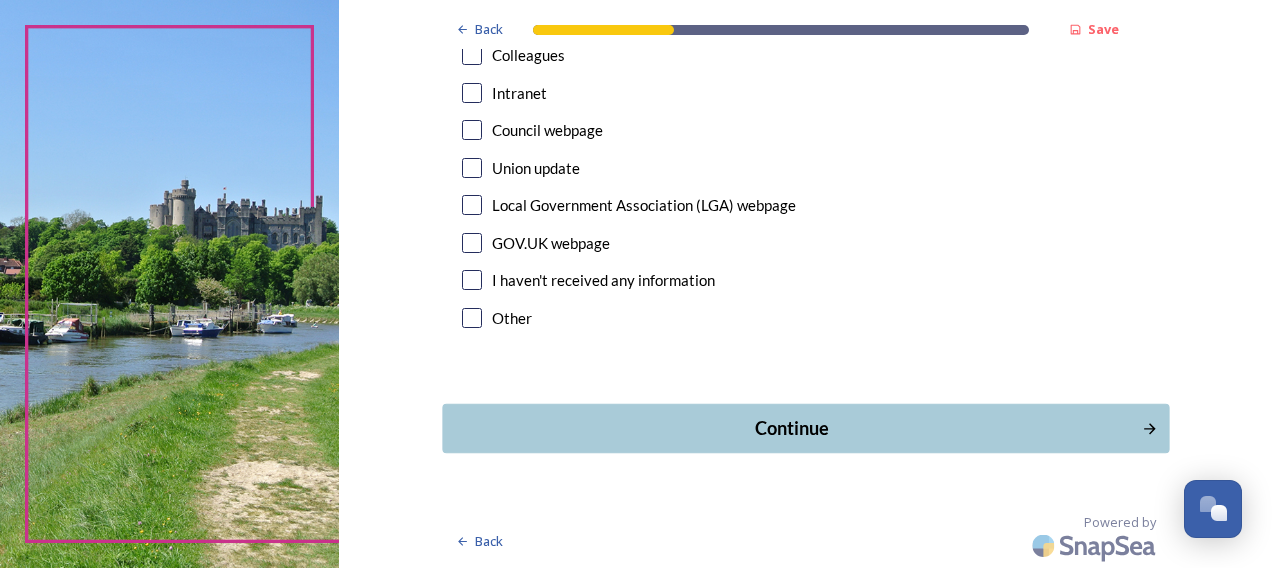 click on "Continue" at bounding box center (791, 428) 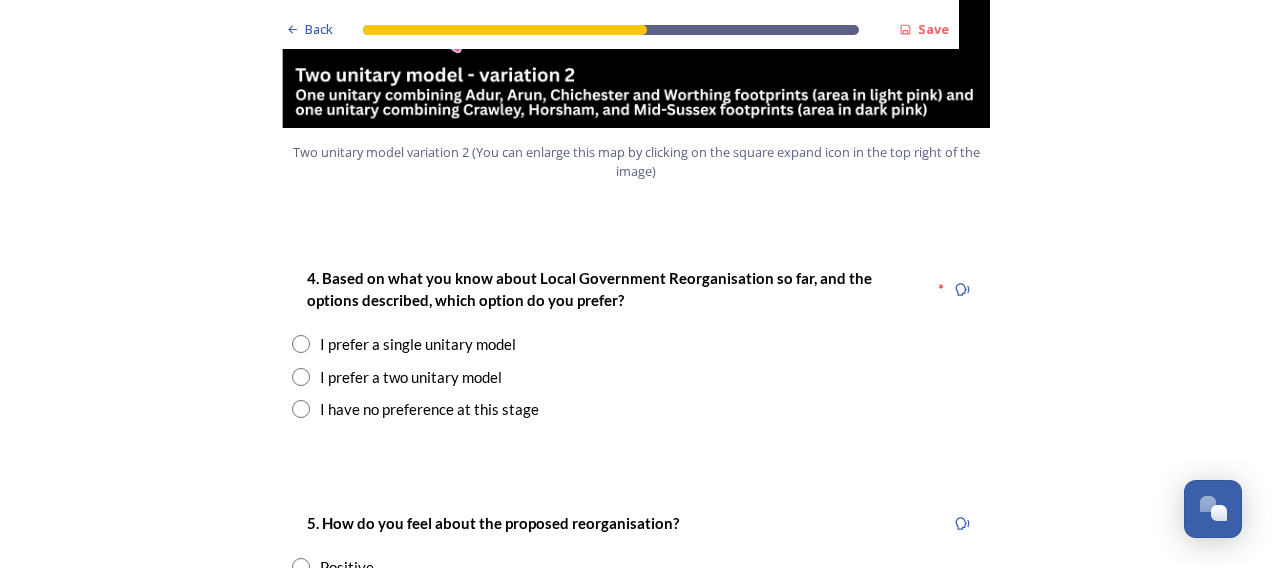 scroll, scrollTop: 2500, scrollLeft: 0, axis: vertical 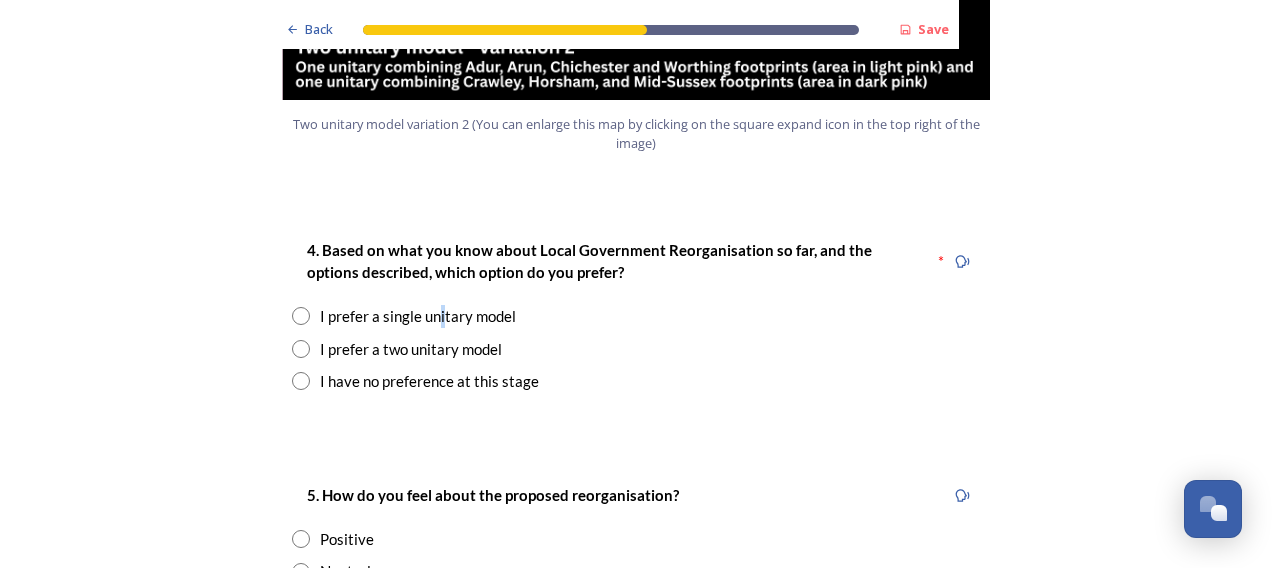 click on "I prefer a single unitary model" at bounding box center [418, 316] 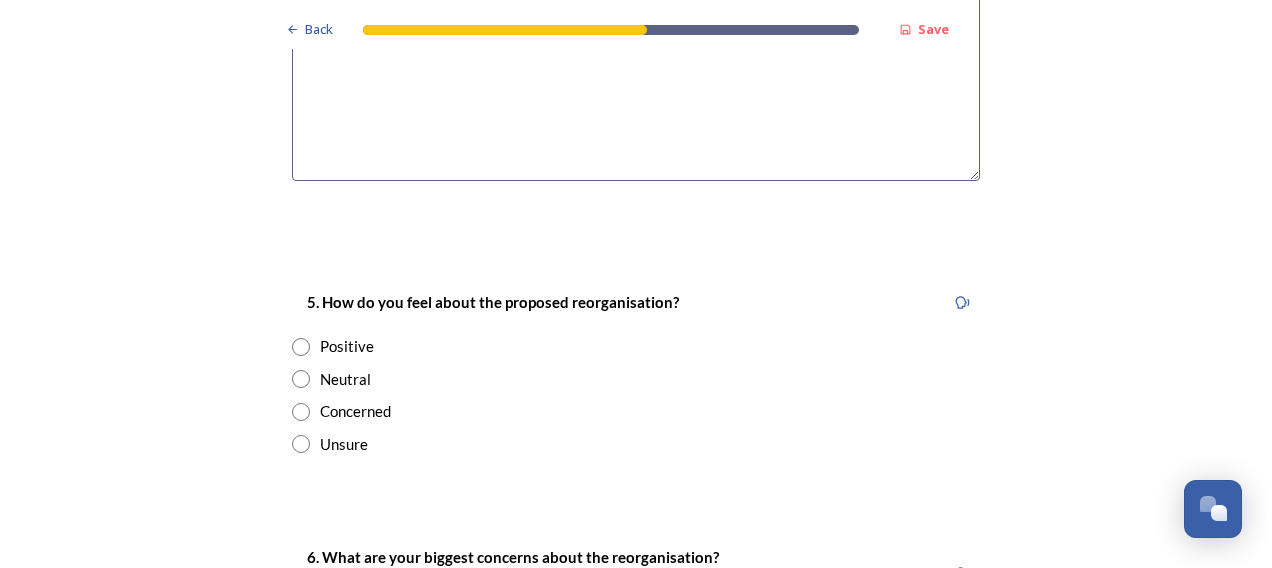 scroll, scrollTop: 3166, scrollLeft: 0, axis: vertical 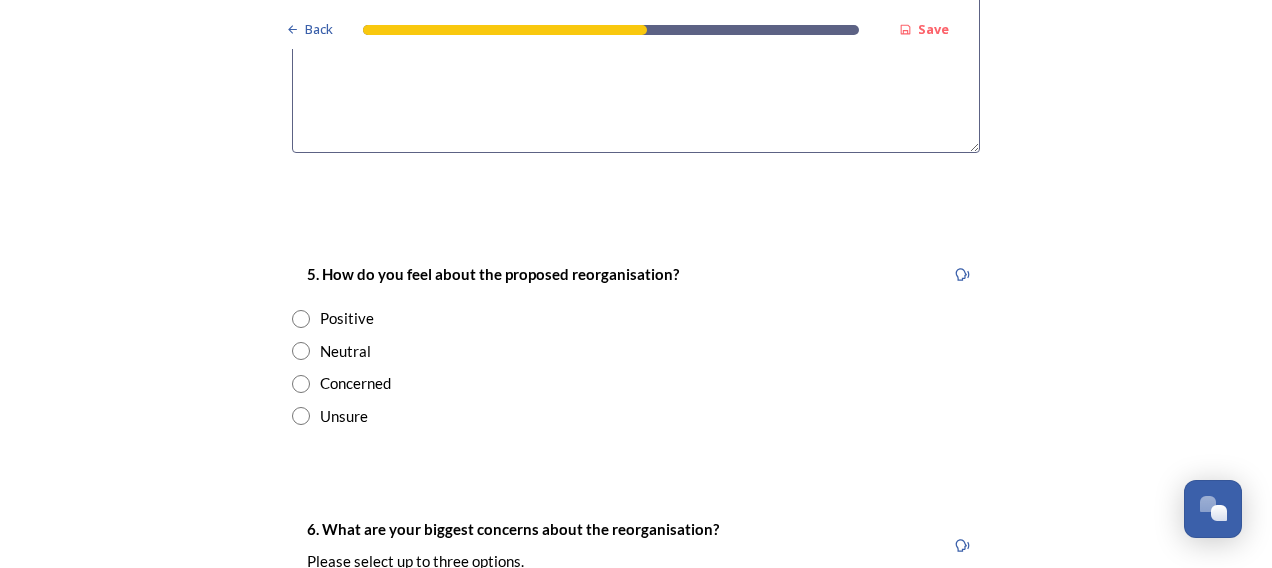 click at bounding box center [301, 416] 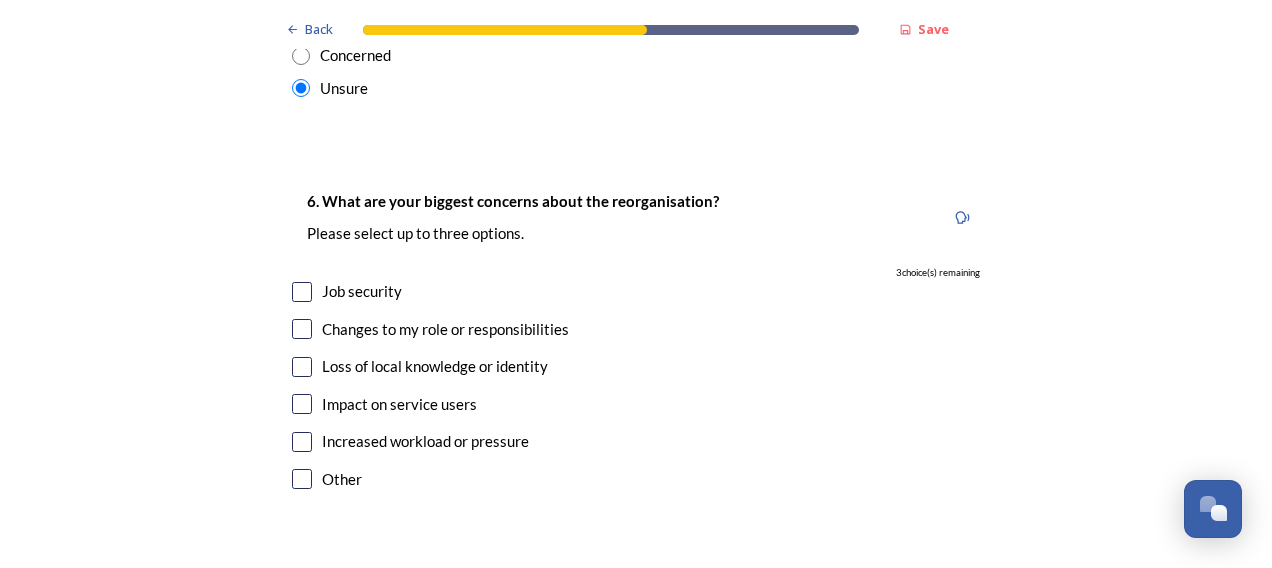 scroll, scrollTop: 3500, scrollLeft: 0, axis: vertical 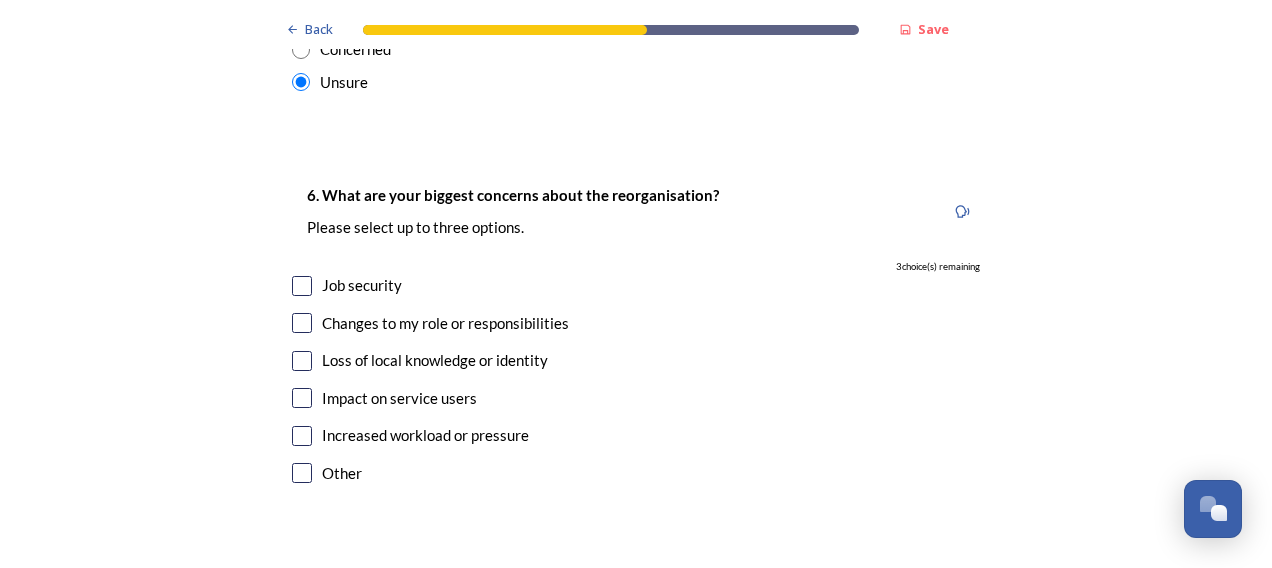 drag, startPoint x: 298, startPoint y: 337, endPoint x: 286, endPoint y: 320, distance: 20.808653 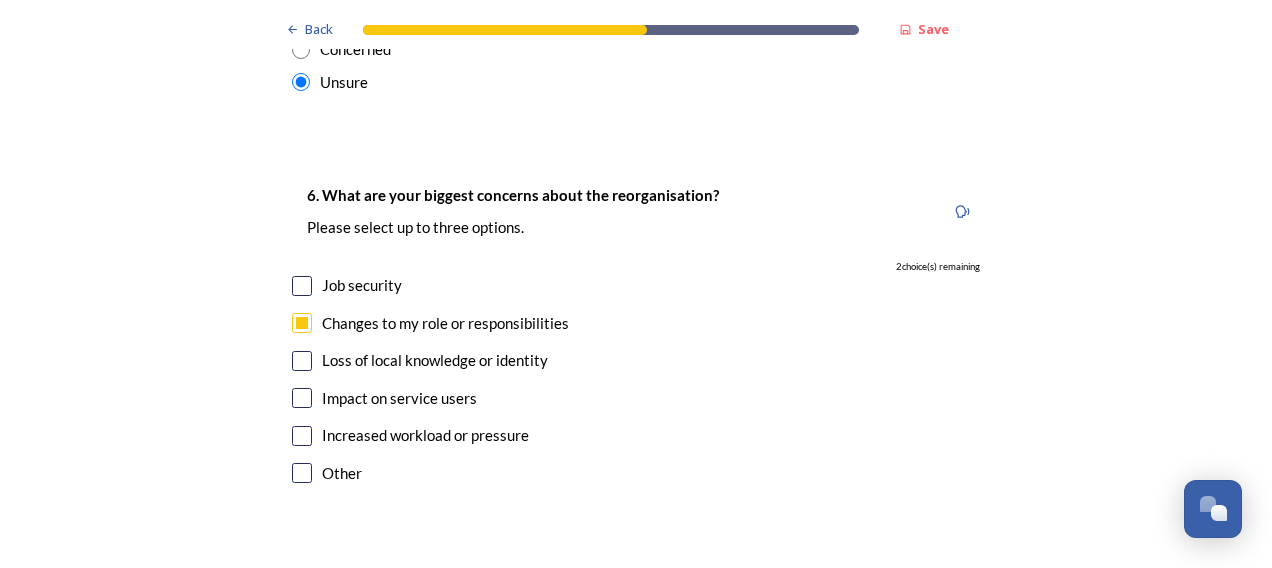 click at bounding box center [302, 361] 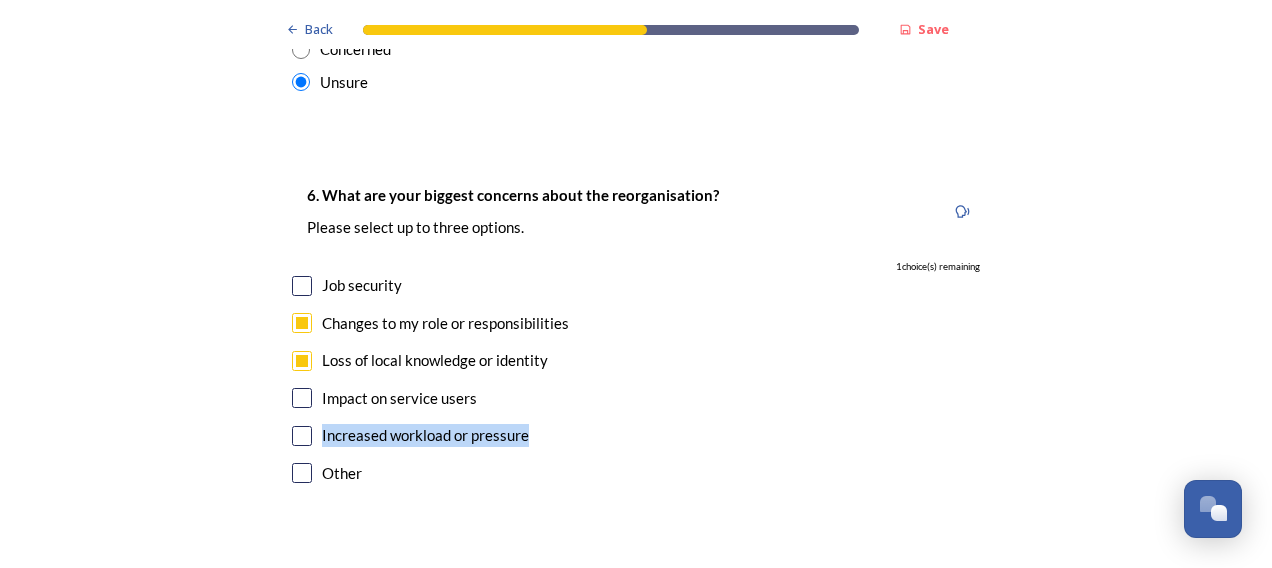click on "6. What are your biggest concerns about the reorganisation? Please select up to three options. 1  choice(s) remaining Job security Changes to my role or responsibilities Loss of local knowledge or identity Impact on service users Increased workload or pressure Other" at bounding box center (636, 336) 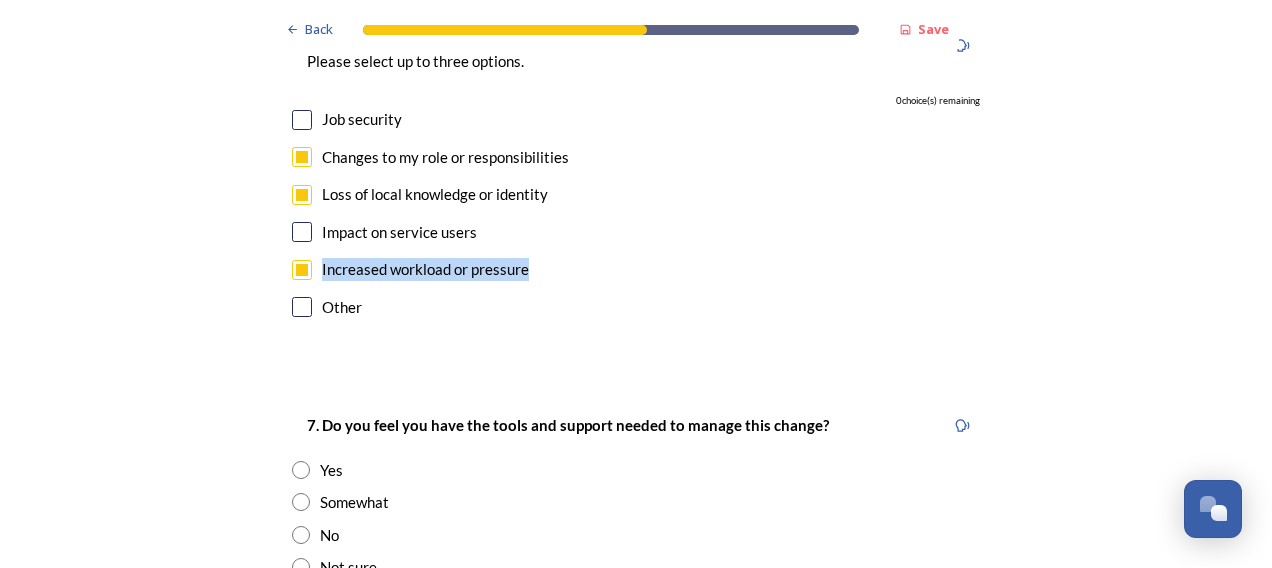 scroll, scrollTop: 3833, scrollLeft: 0, axis: vertical 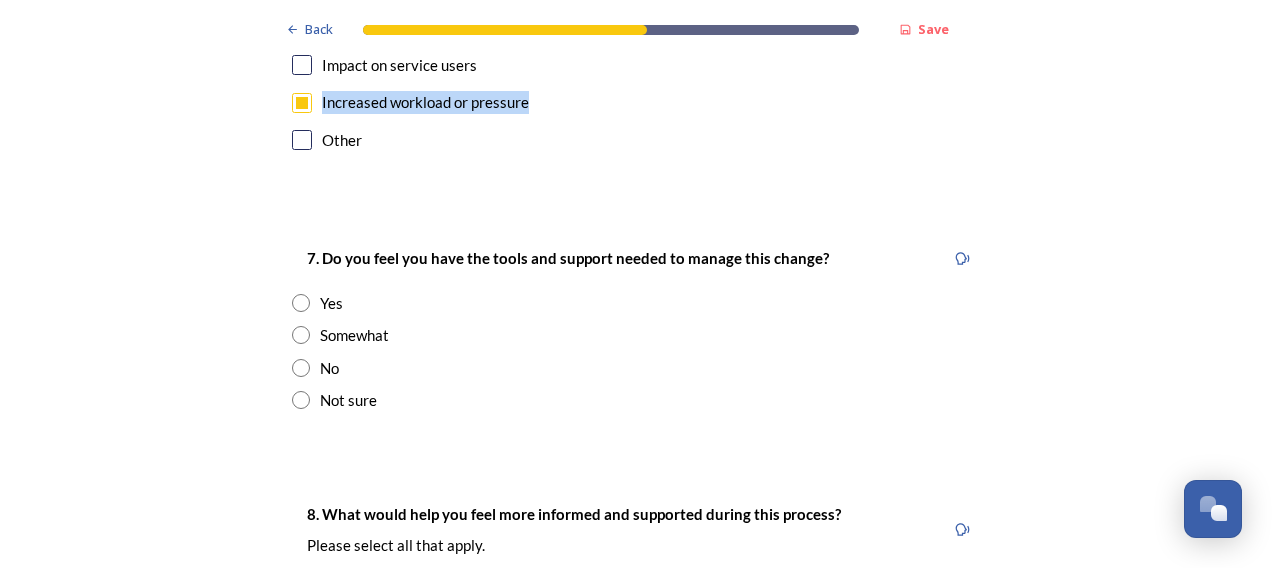 click at bounding box center [301, 400] 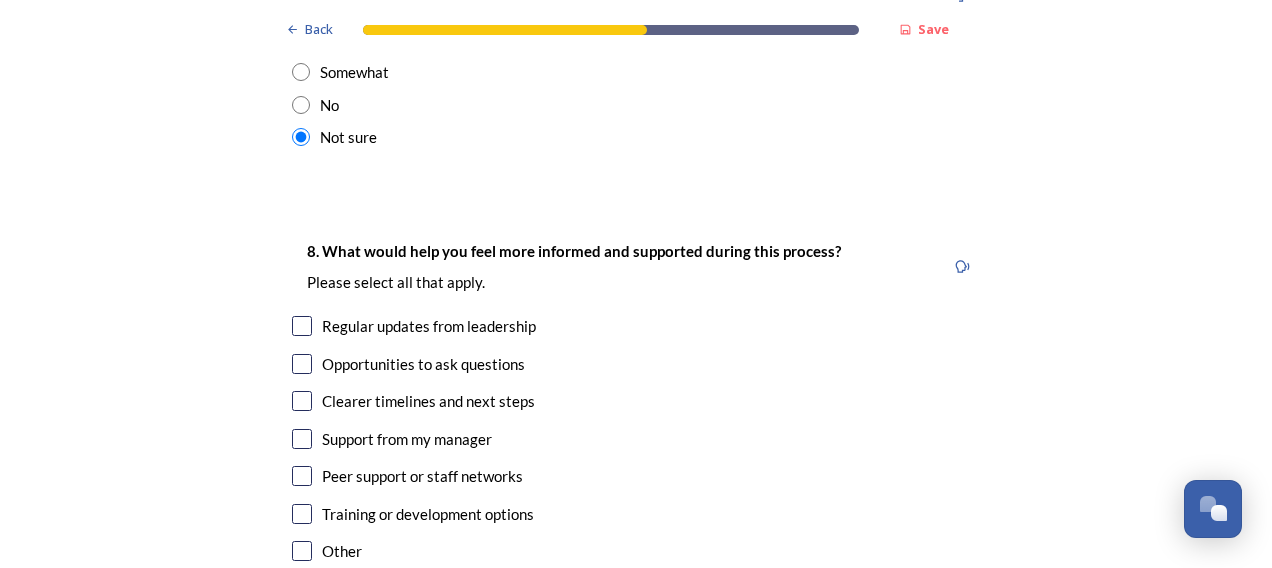 scroll, scrollTop: 4166, scrollLeft: 0, axis: vertical 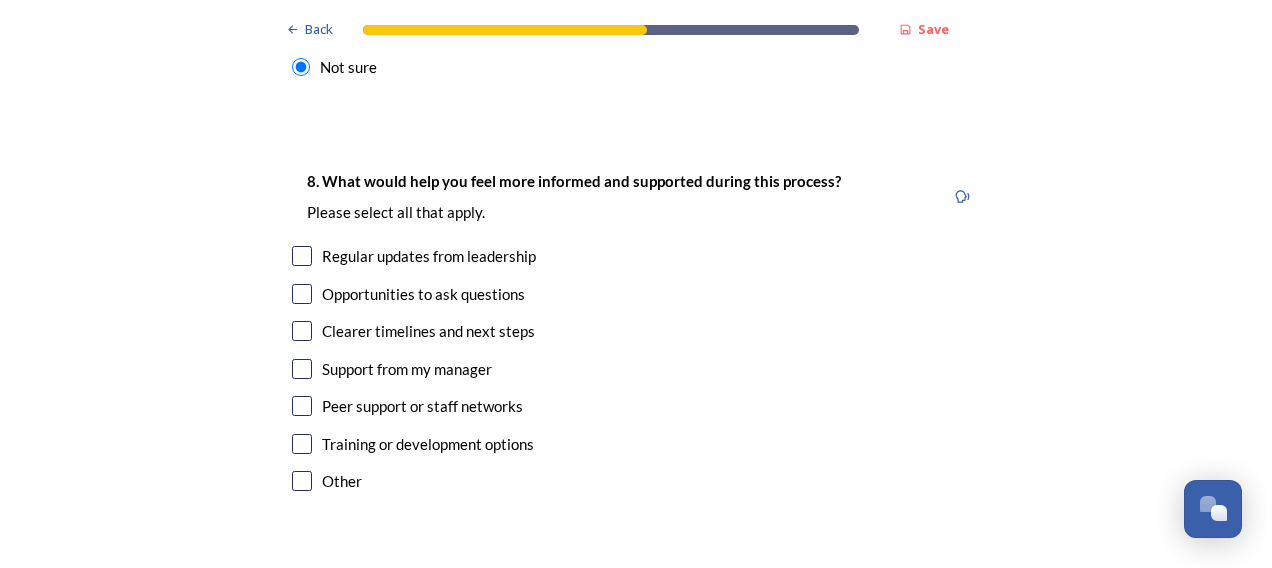 click at bounding box center (302, 331) 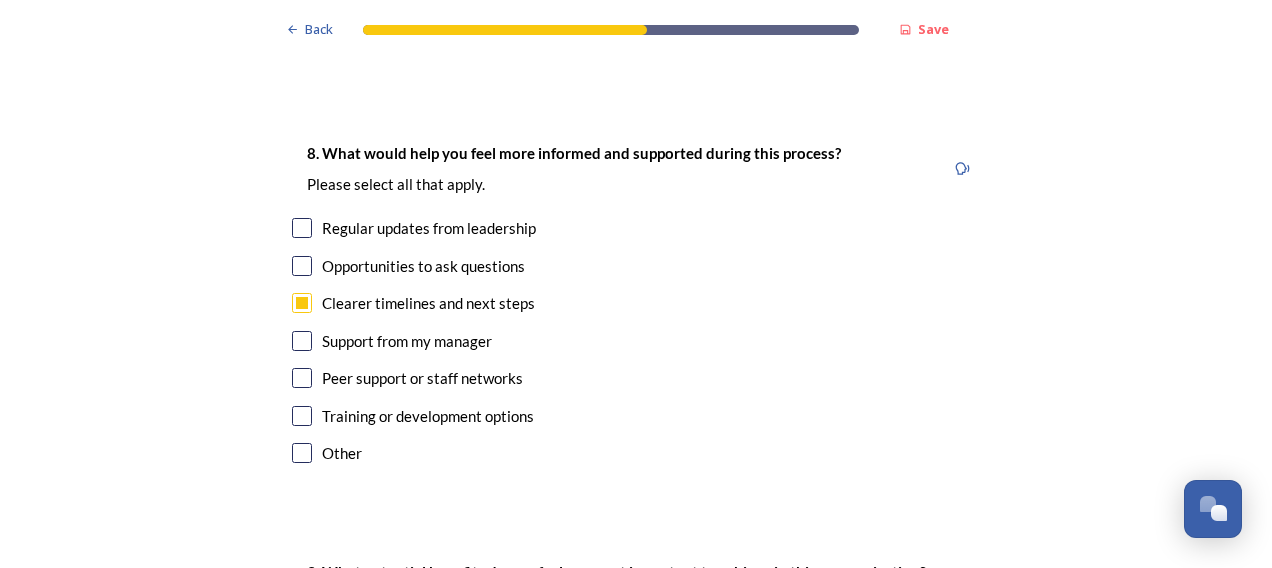 scroll, scrollTop: 4166, scrollLeft: 0, axis: vertical 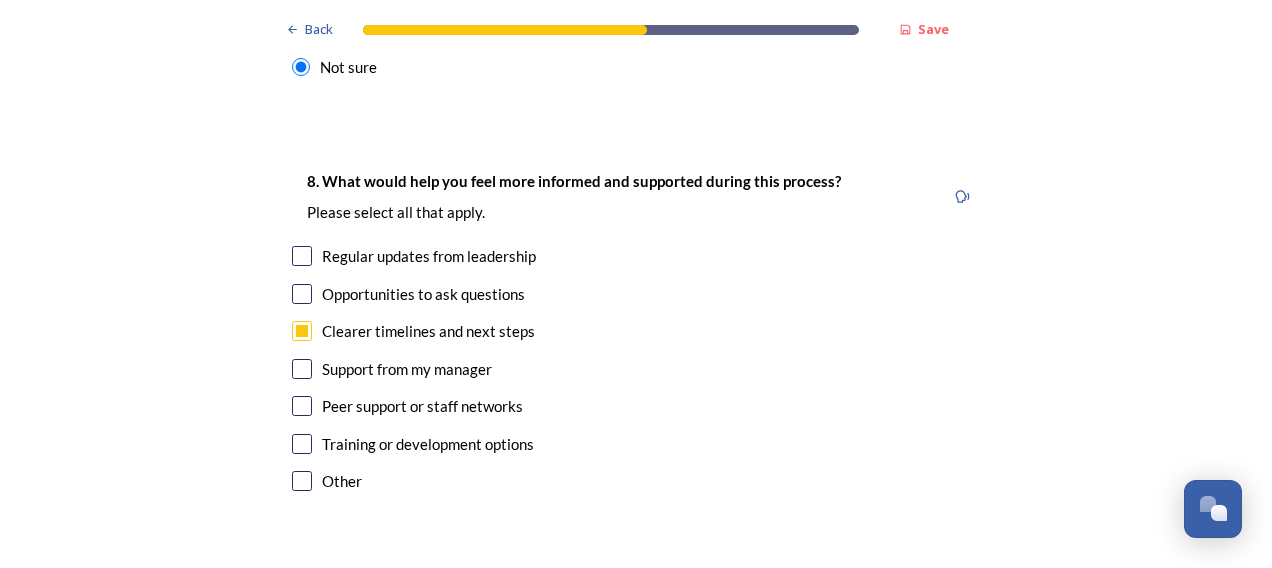 click at bounding box center (302, 481) 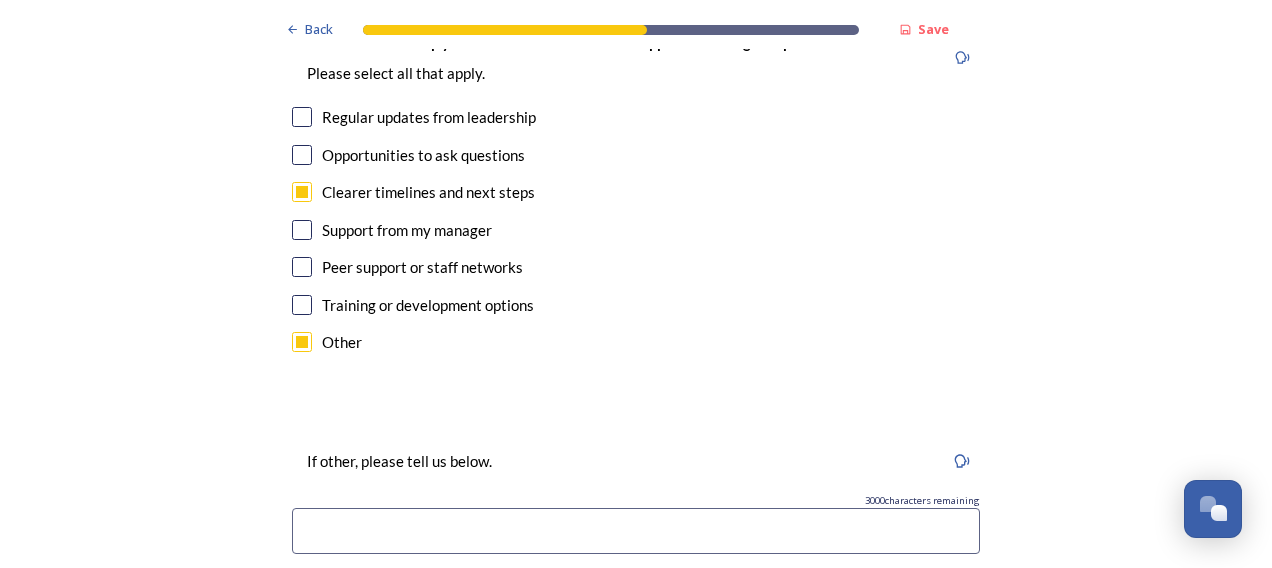 scroll, scrollTop: 4333, scrollLeft: 0, axis: vertical 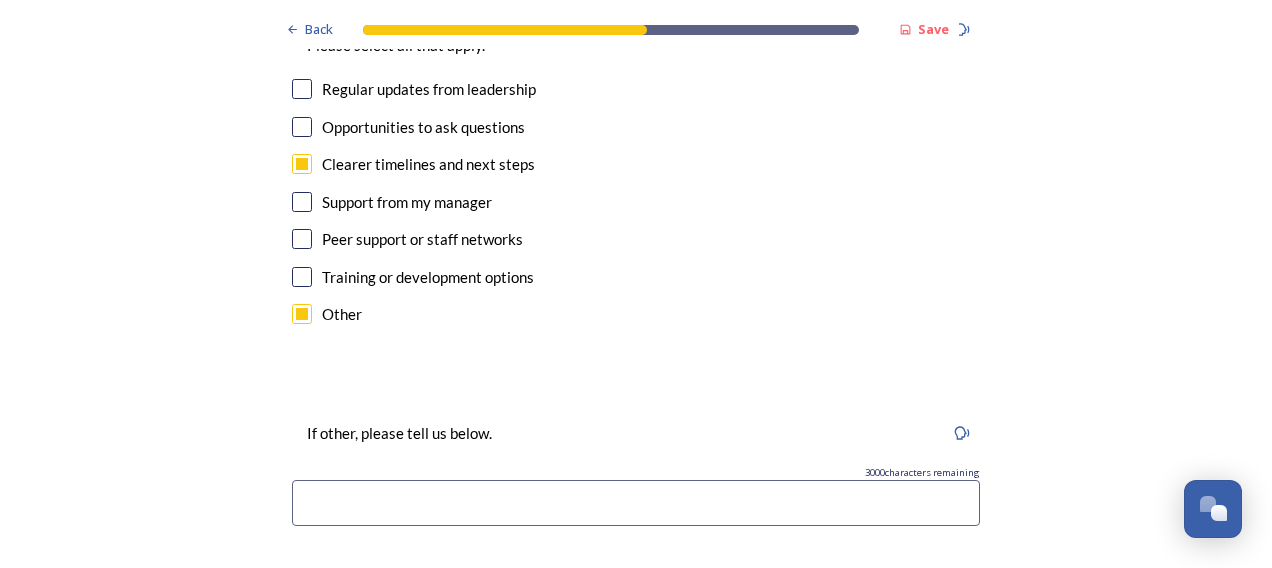 click at bounding box center [636, 503] 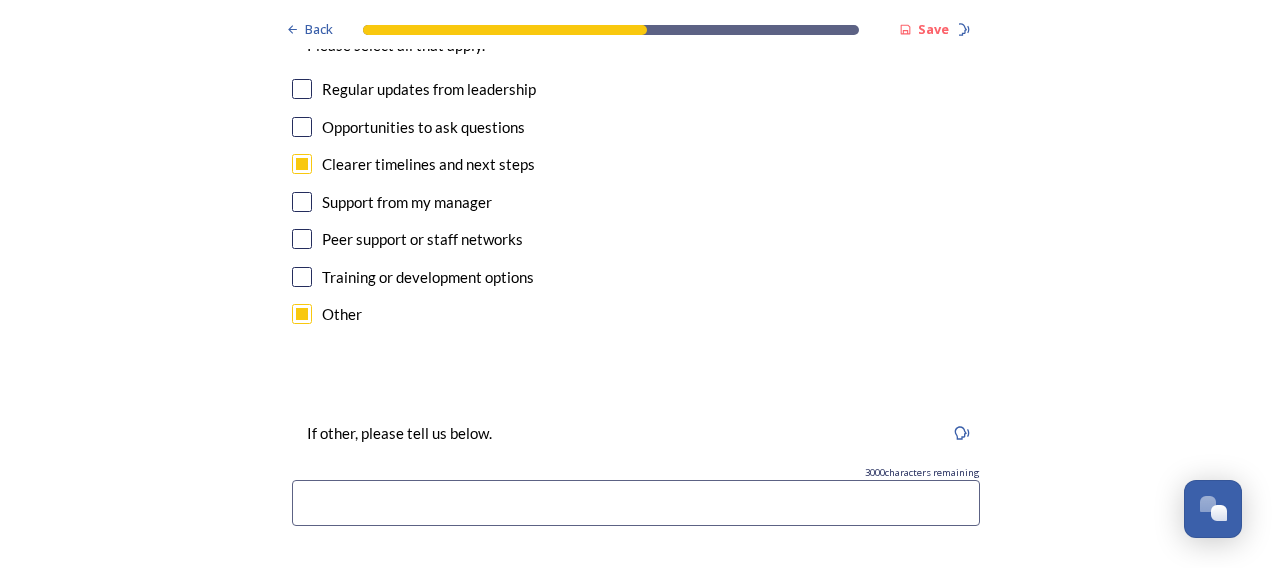 scroll, scrollTop: 4500, scrollLeft: 0, axis: vertical 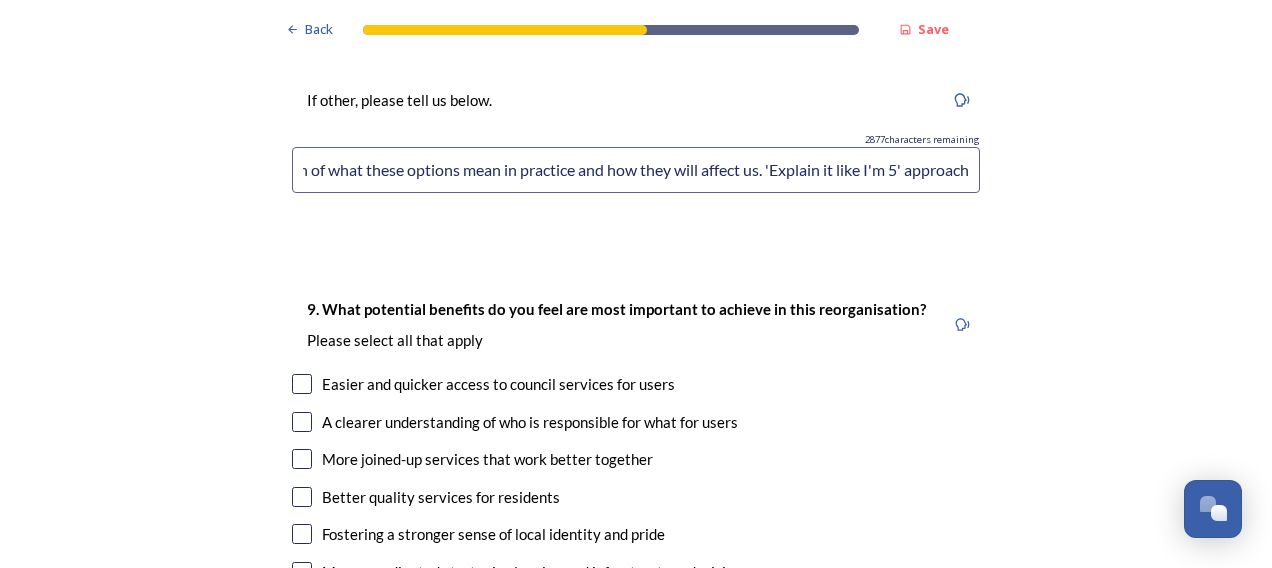 type on "Simplified explanation of what these options mean in practice and how they will affect us. 'Explain it like I'm 5' approach" 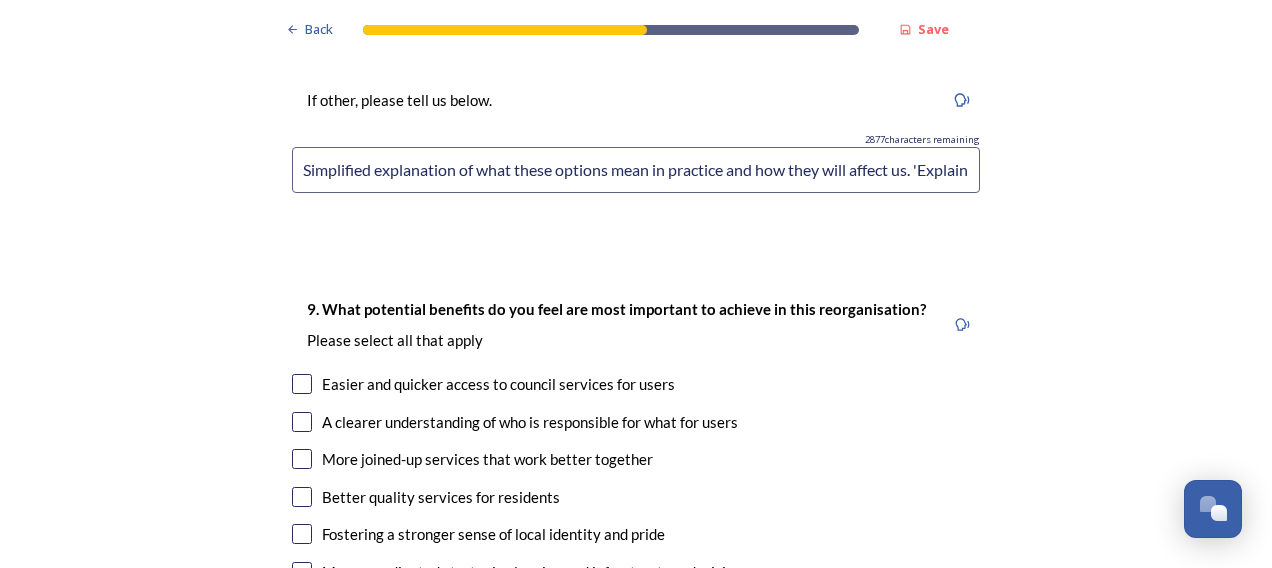 click at bounding box center (302, 384) 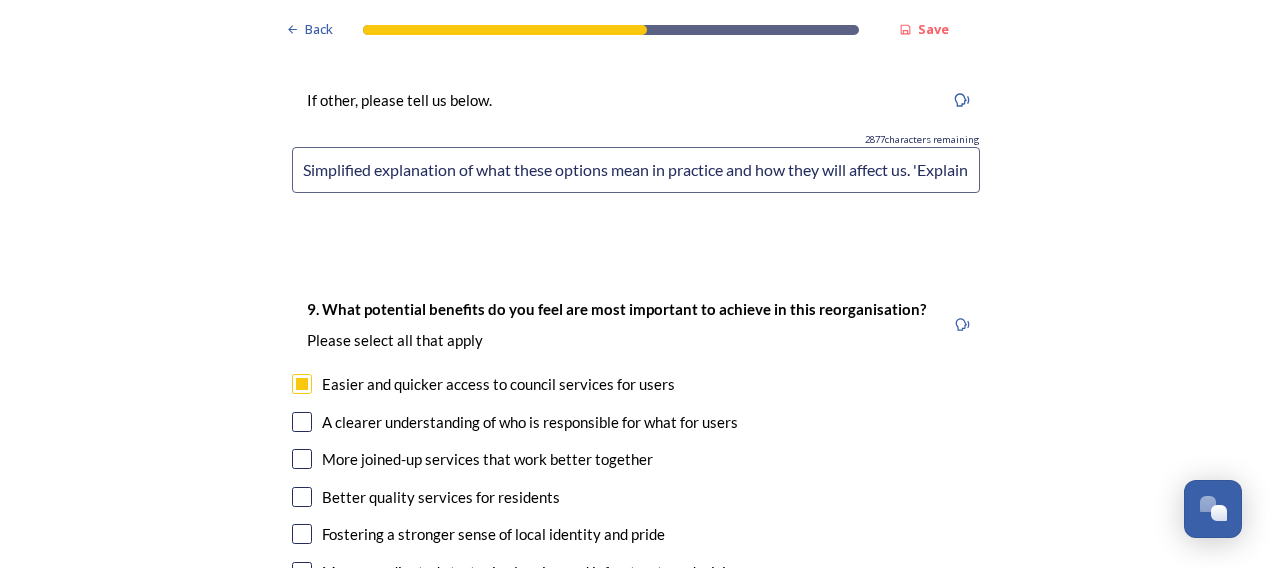 click at bounding box center [302, 459] 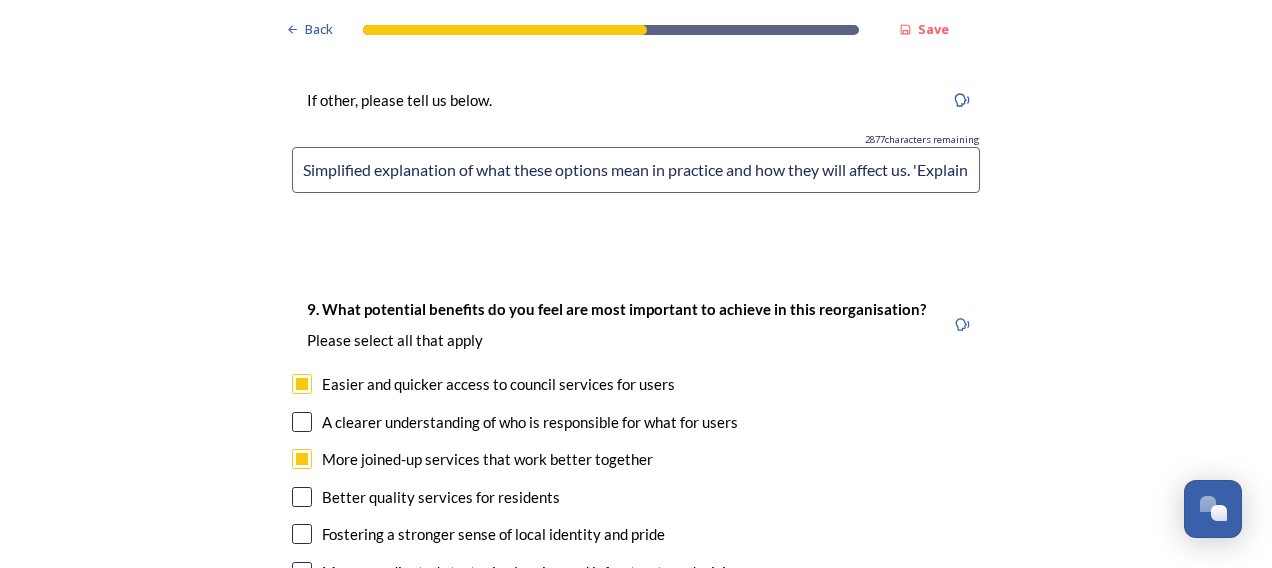 click at bounding box center (302, 497) 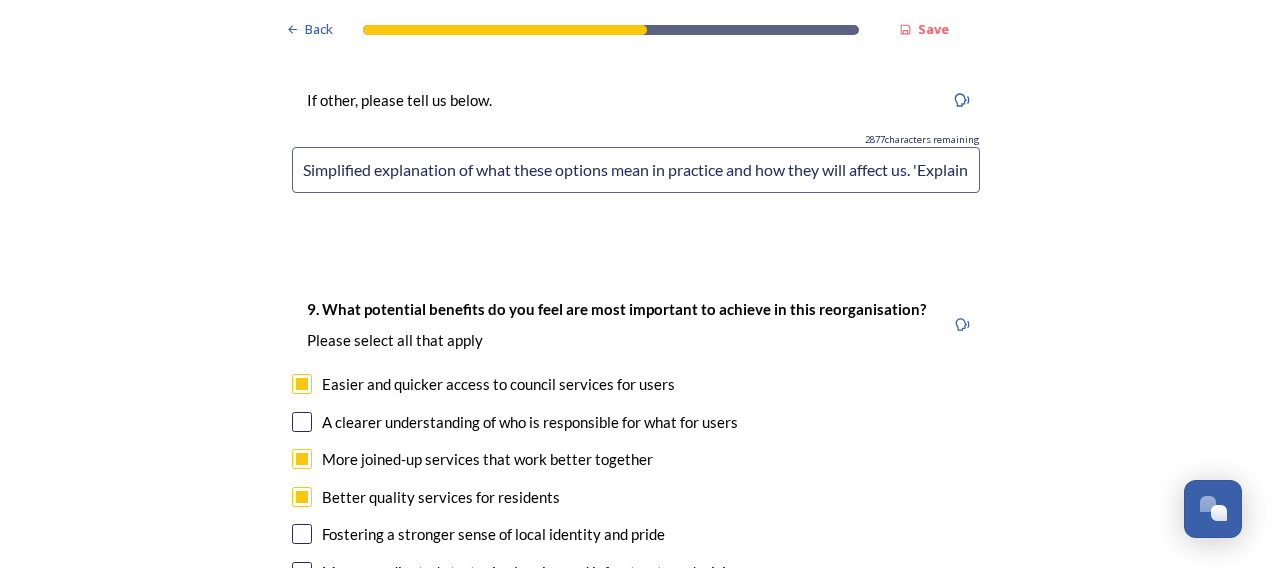 scroll, scrollTop: 4833, scrollLeft: 0, axis: vertical 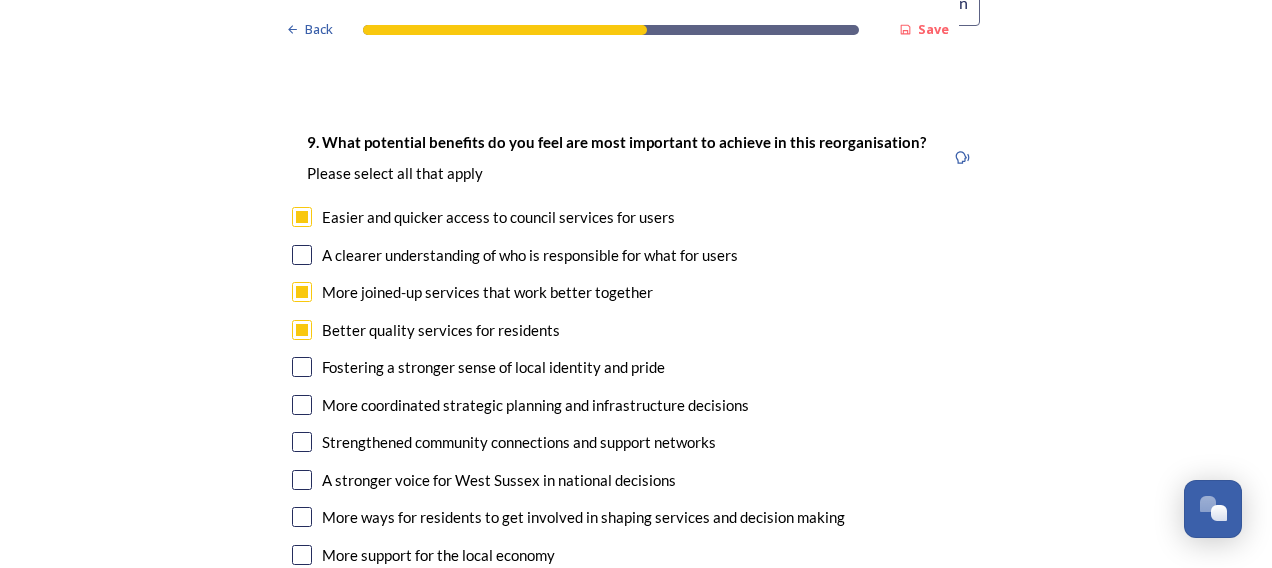 click at bounding box center (302, 405) 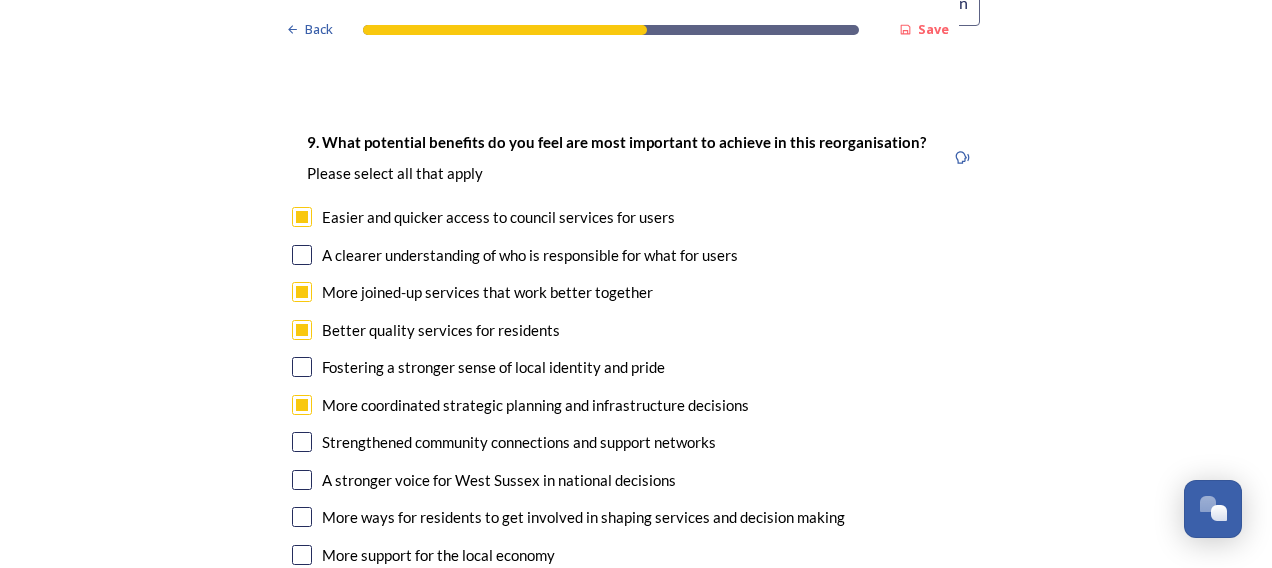 click at bounding box center [302, 480] 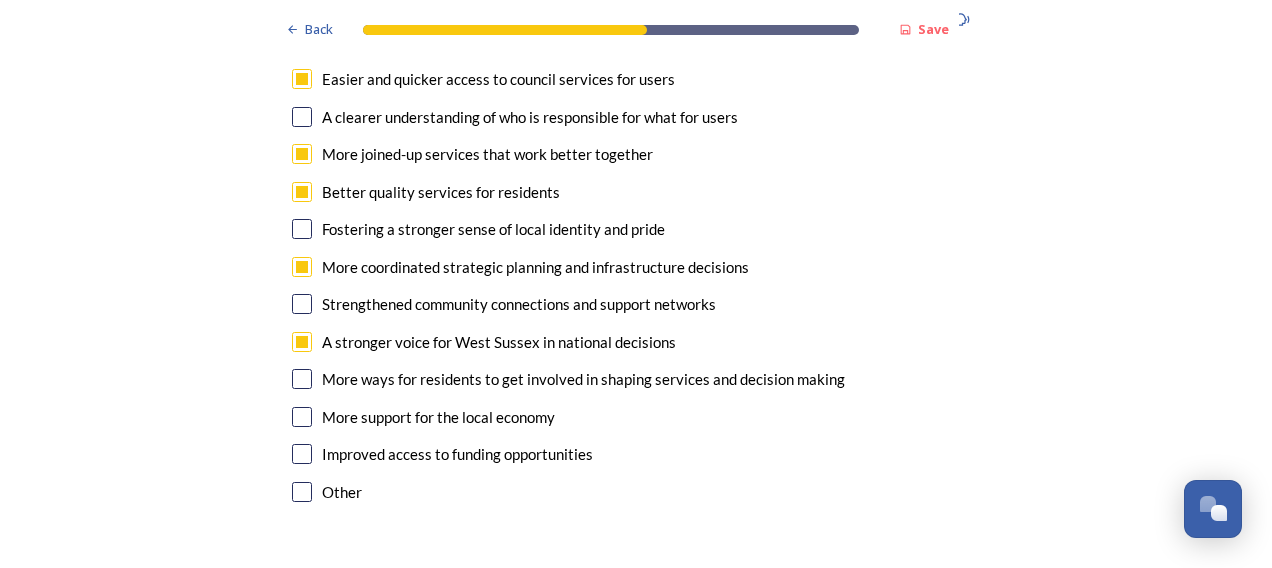 scroll, scrollTop: 5000, scrollLeft: 0, axis: vertical 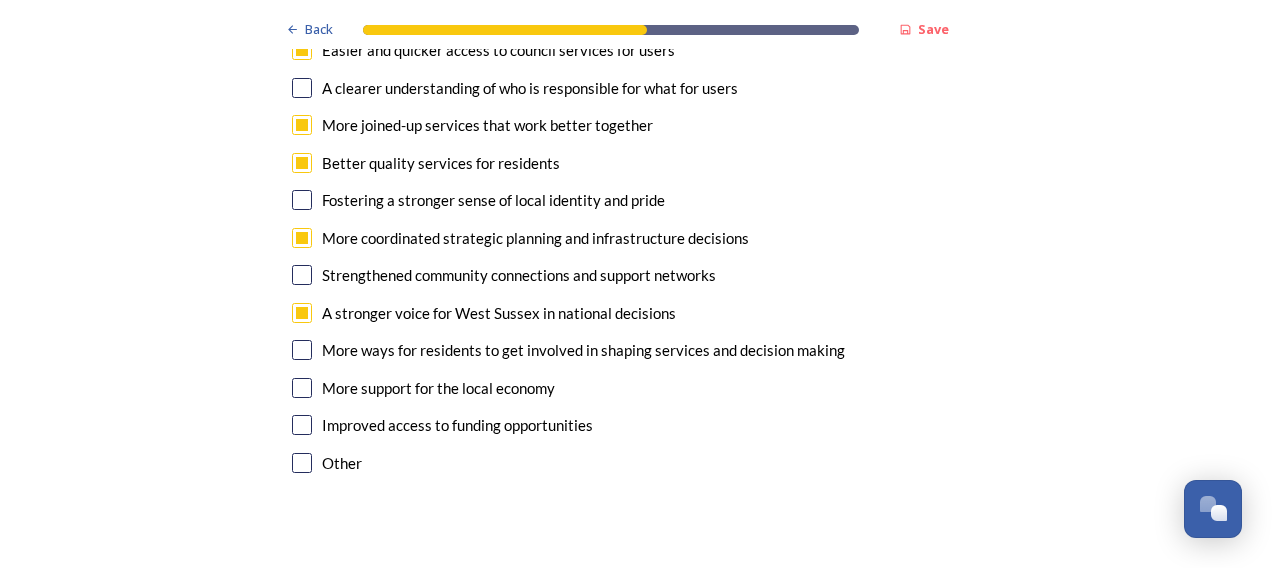 click on "A stronger voice for West Sussex in national decisions" at bounding box center (636, 313) 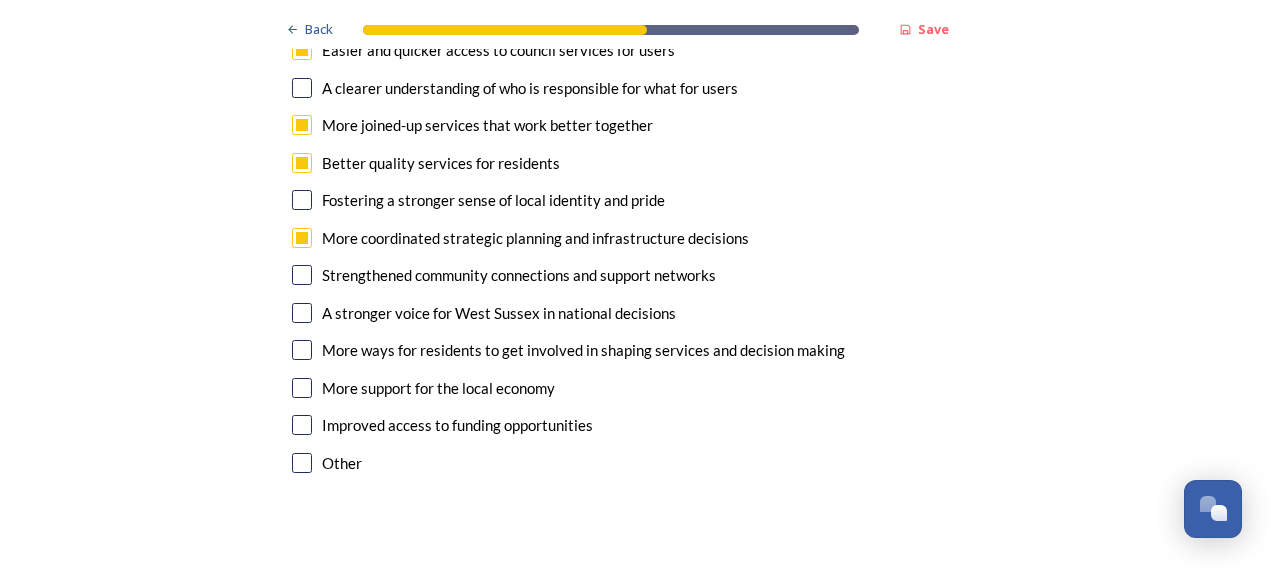 click at bounding box center [302, 425] 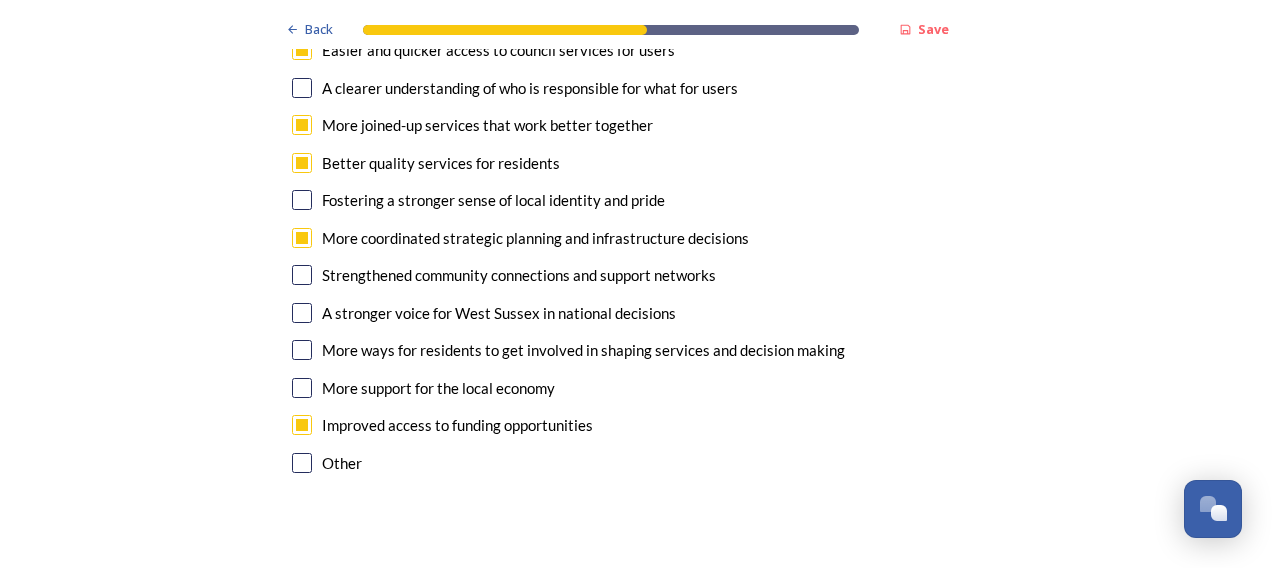 click at bounding box center (302, 388) 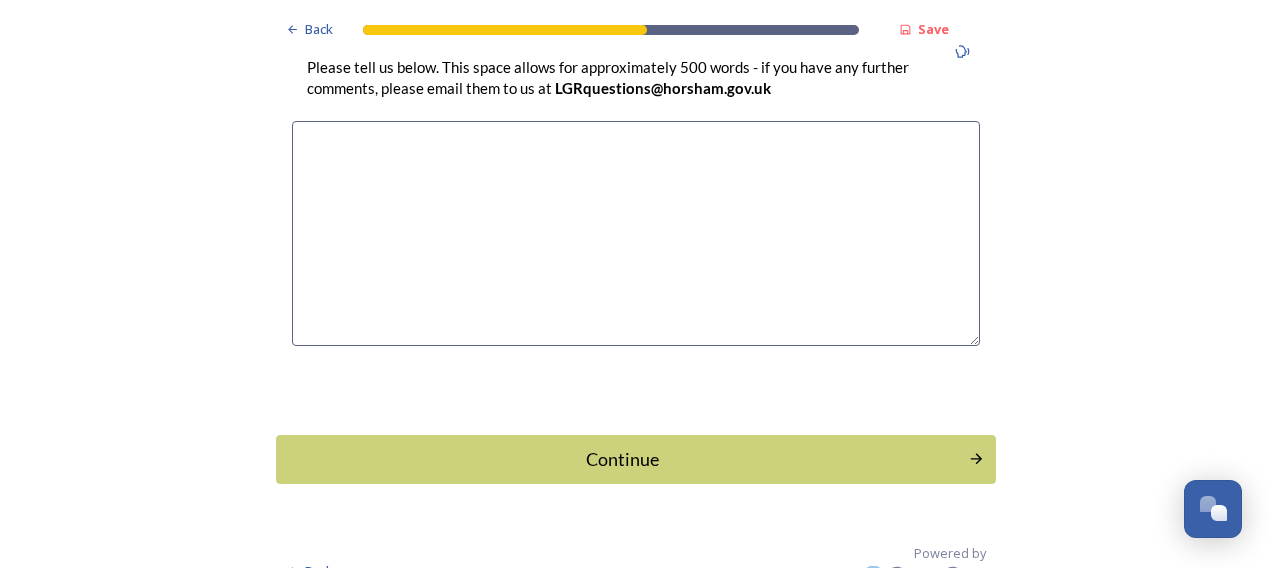 scroll, scrollTop: 6084, scrollLeft: 0, axis: vertical 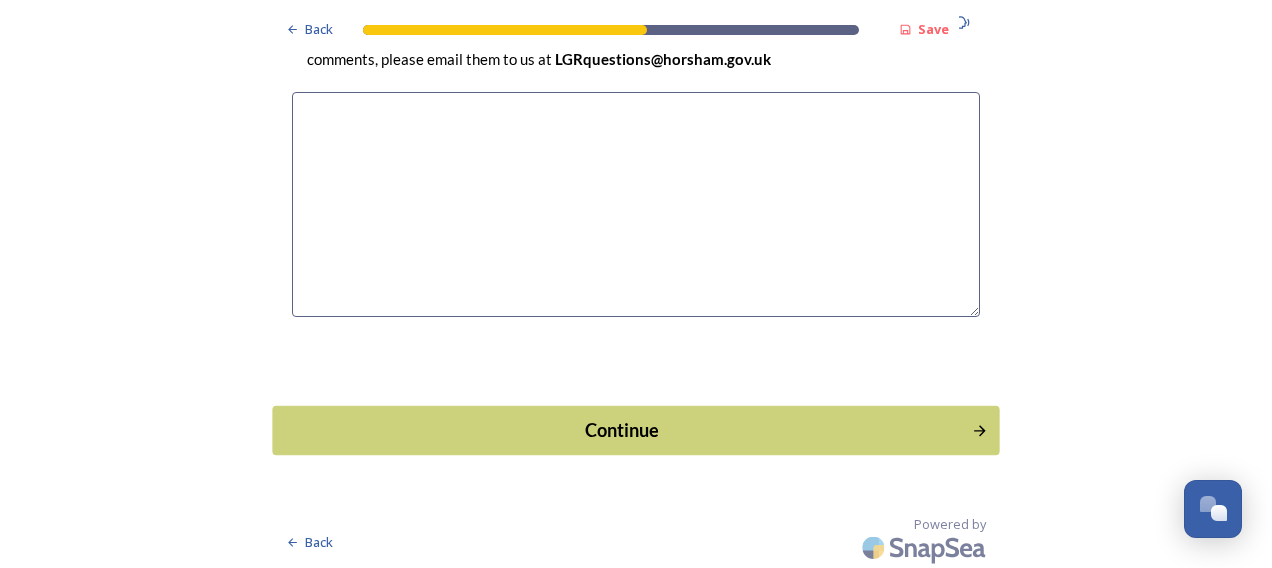 click on "Continue" at bounding box center (635, 429) 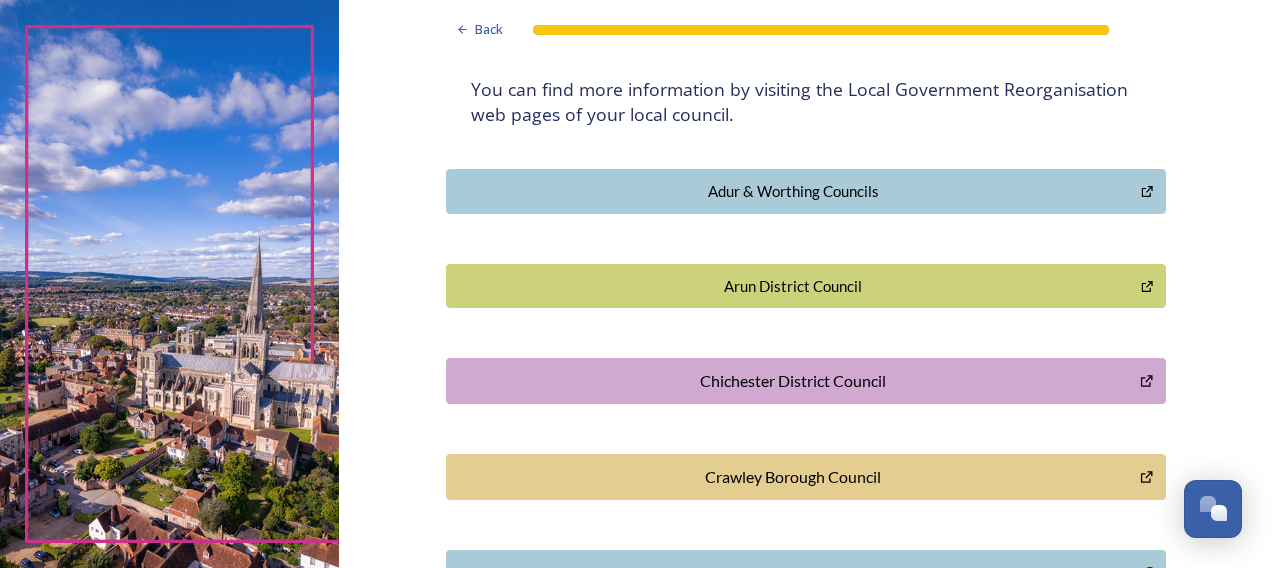 scroll, scrollTop: 382, scrollLeft: 0, axis: vertical 